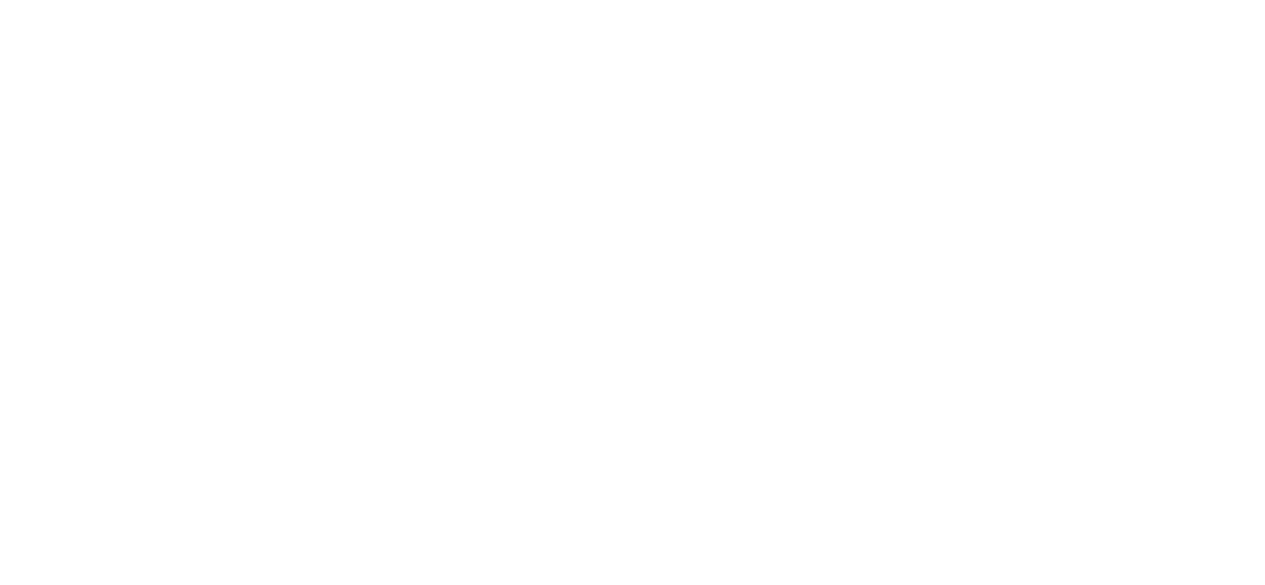scroll, scrollTop: 0, scrollLeft: 0, axis: both 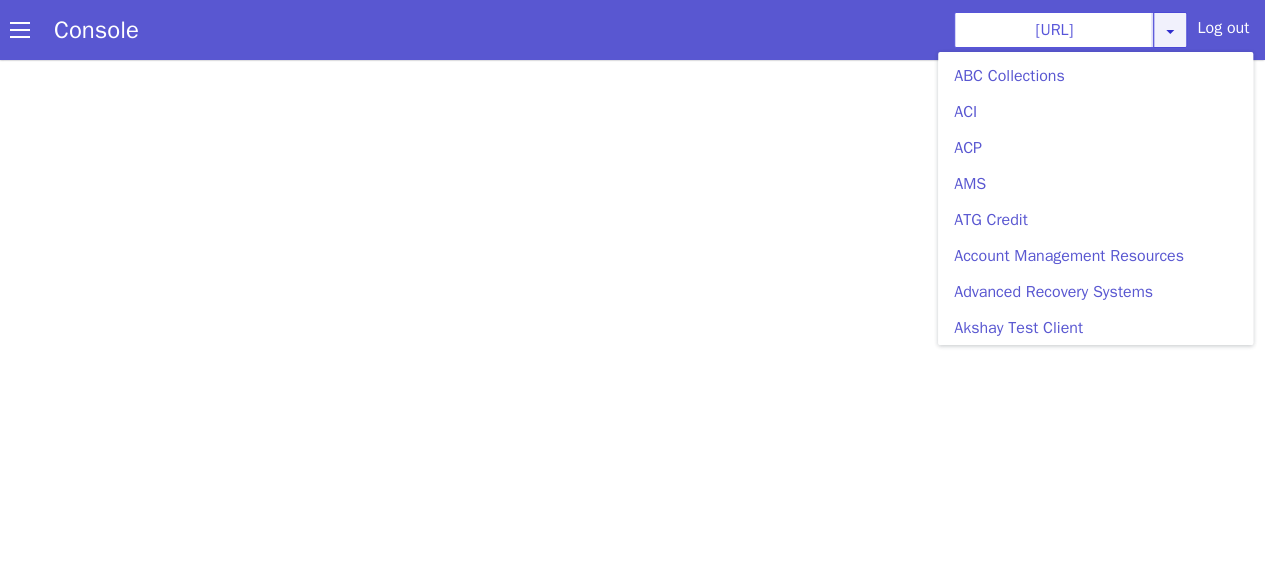 click at bounding box center (1177, 44) 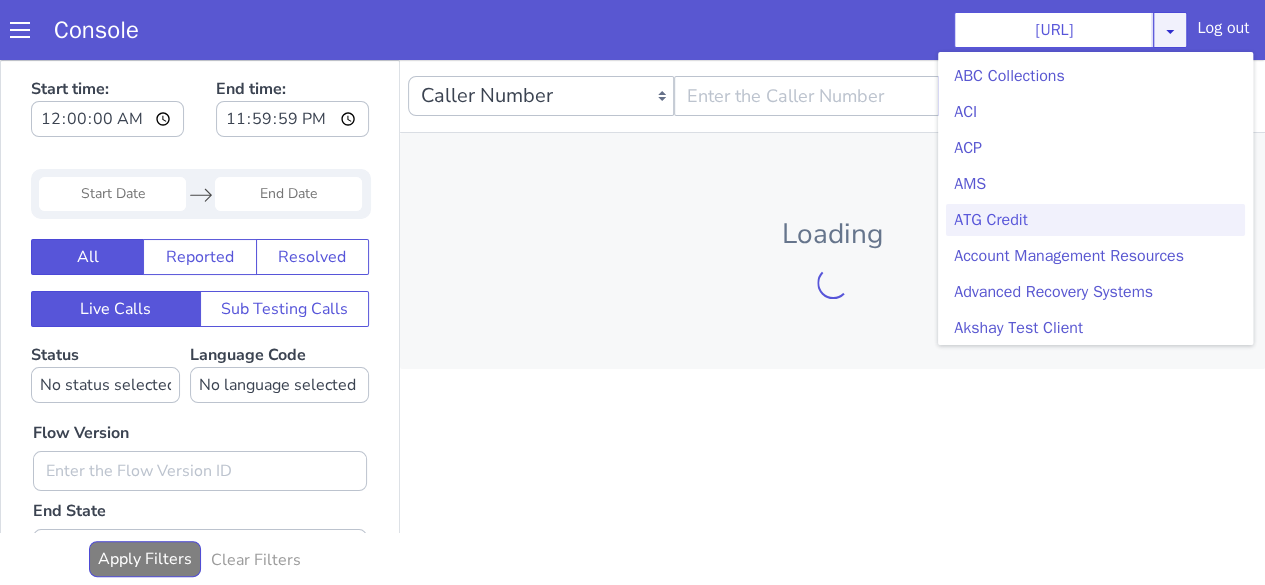 scroll, scrollTop: 0, scrollLeft: 0, axis: both 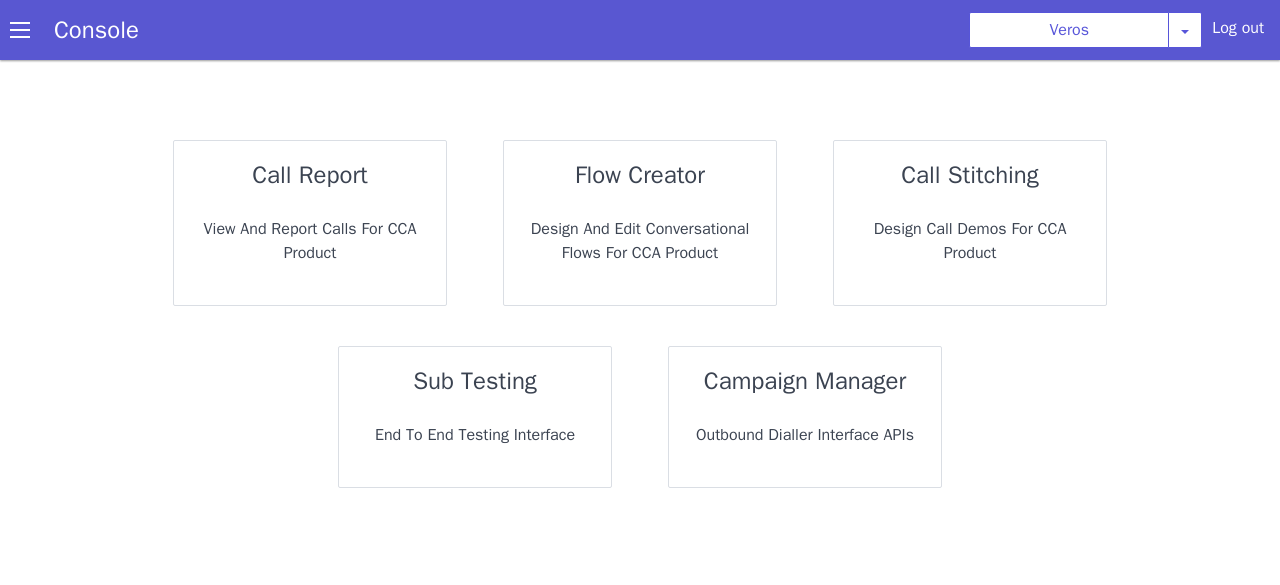 click on "View and report calls for CCA Product" at bounding box center (310, 241) 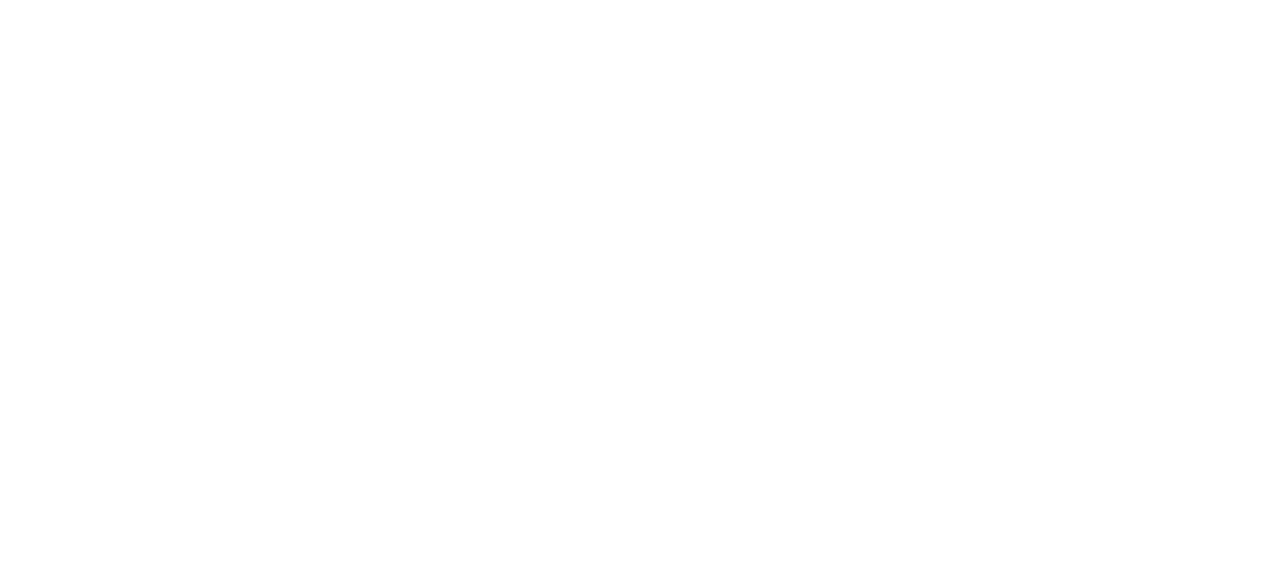 scroll, scrollTop: 0, scrollLeft: 0, axis: both 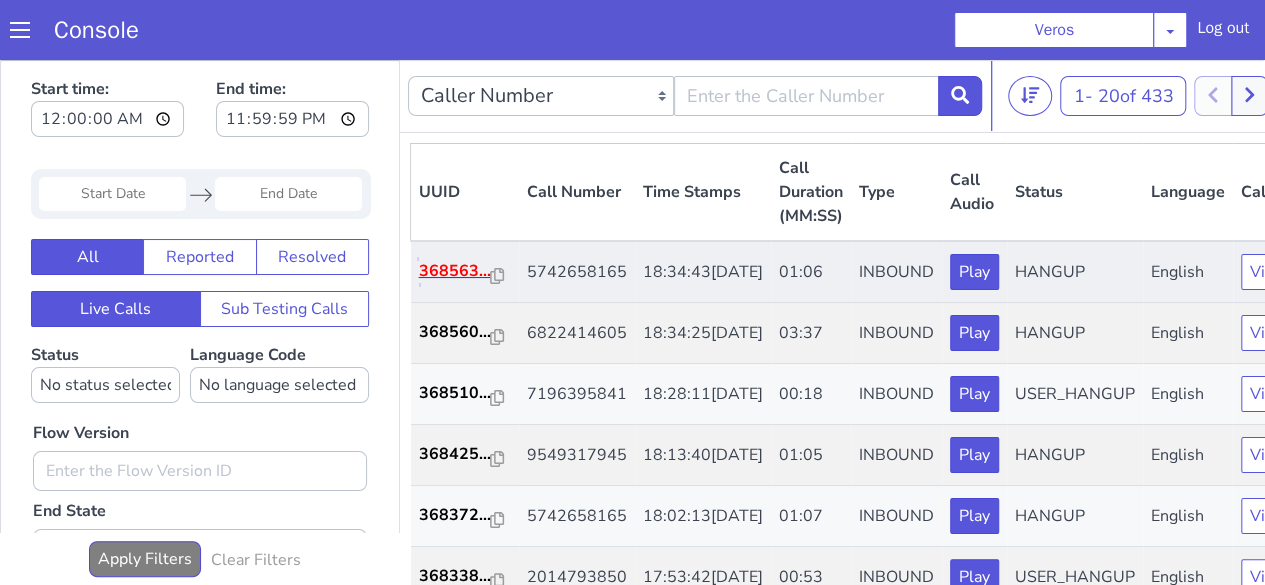 click on "368563..." at bounding box center [452, 725] 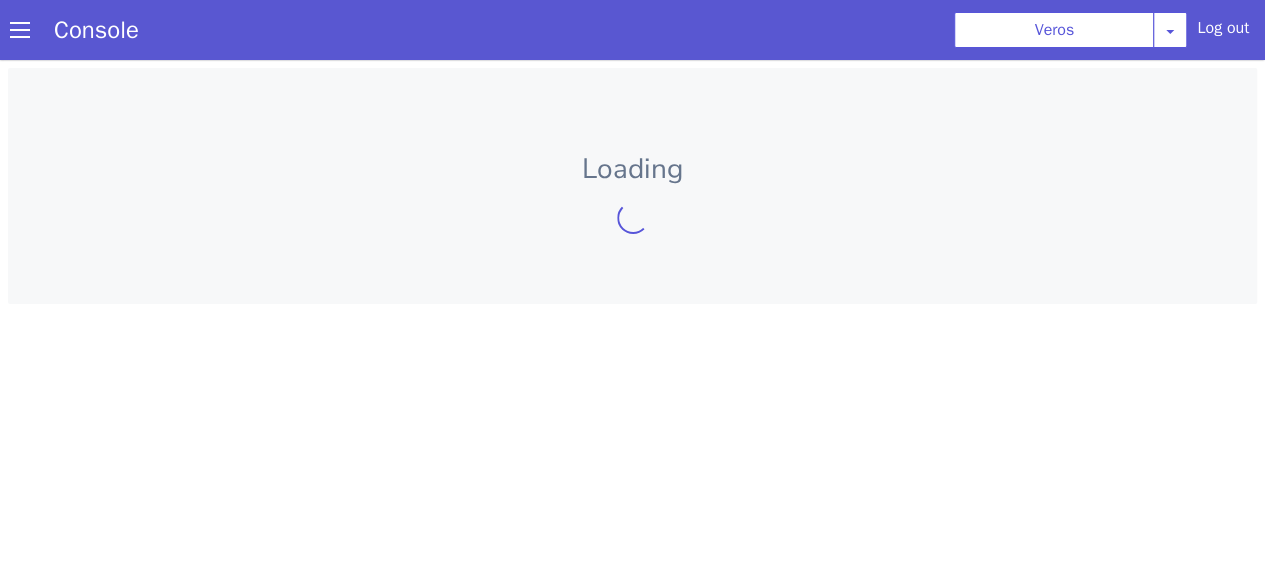 scroll, scrollTop: 0, scrollLeft: 0, axis: both 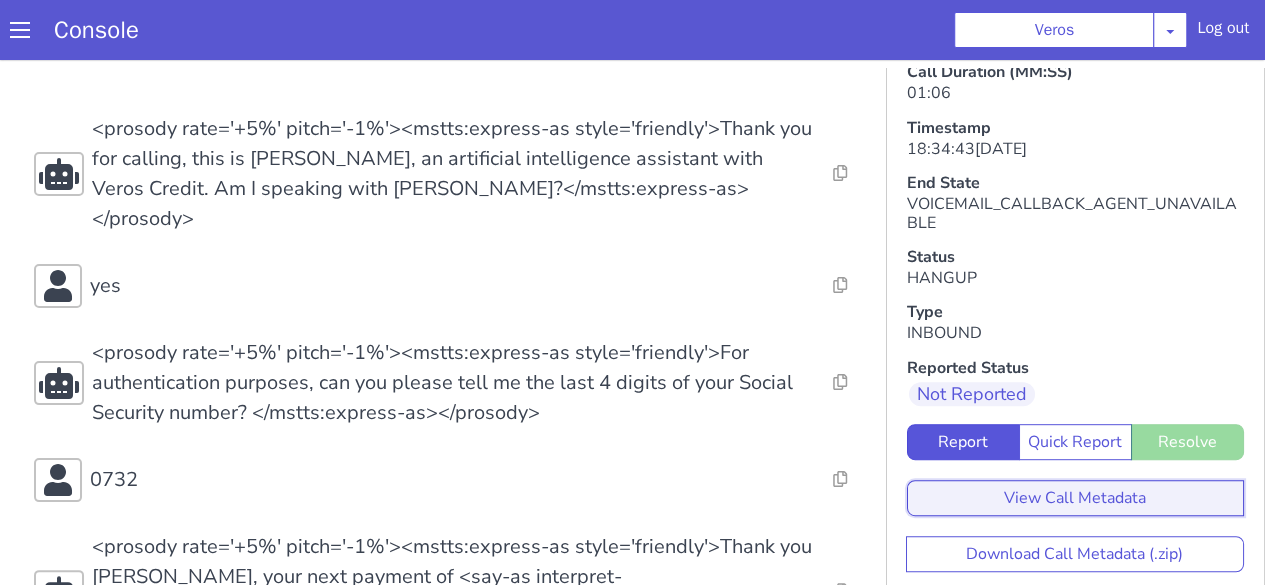 click on "View Call Metadata" at bounding box center [2153, 224] 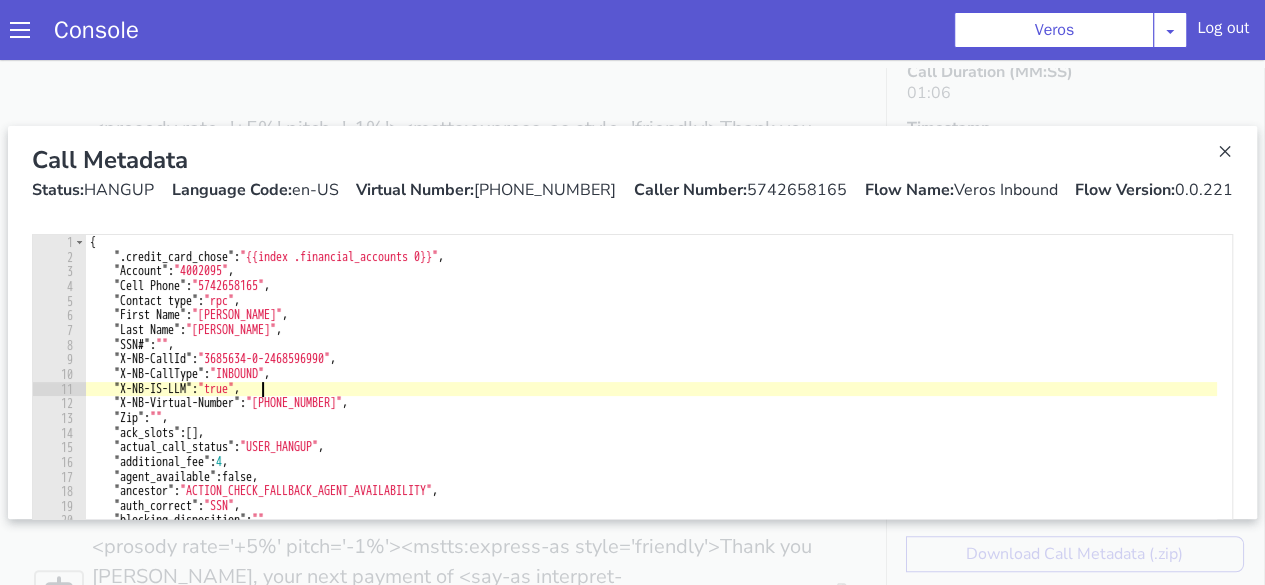 click on "{      ".credit_card_chose" :  "{{index .financial_accounts 0}}" ,      "Account" :  "4002095" ,      "Cell Phone" :  "5742658165" ,      "Contact type" :  "rpc" ,      "First Name" :  "paula" ,      "Last Name" :  "pruitt" ,      "SSN#" :  "" ,      "X-NB-CallId" :  "3685634-0-2468596990" ,      "X-NB-CallType" :  "INBOUND" ,      "X-NB-IS-LLM" :  "true" ,      "X-NB-Virtual-Number" :  "+18883911231" ,      "Zip" :  "" ,      "ack_slots" :  [ ] ,      "actual_call_status" :  "USER_HANGUP" ,      "additional_fee" :  4 ,      "agent_available" :  false ,      "ancestor" :  "ACTION_CHECK_FALLBACK_AGENT_AVAILABILITY" ,      "auth_correct" :  "SSN" ,      "blocking_disposition" :  "" ,      "bot_response" :  "<prosody rate='+5%' pitch='-1%'><mstts:express-as style='friendly'>Unfortunately, none of our agents are available at the moment to assist you.                    a nice day.</mstts:express-as></prosody>" ,      "call_outcome_note" :  "" ,      "call_start_time" :  "2025-07-11T13:04:43+00:00"" at bounding box center (1953, 805) 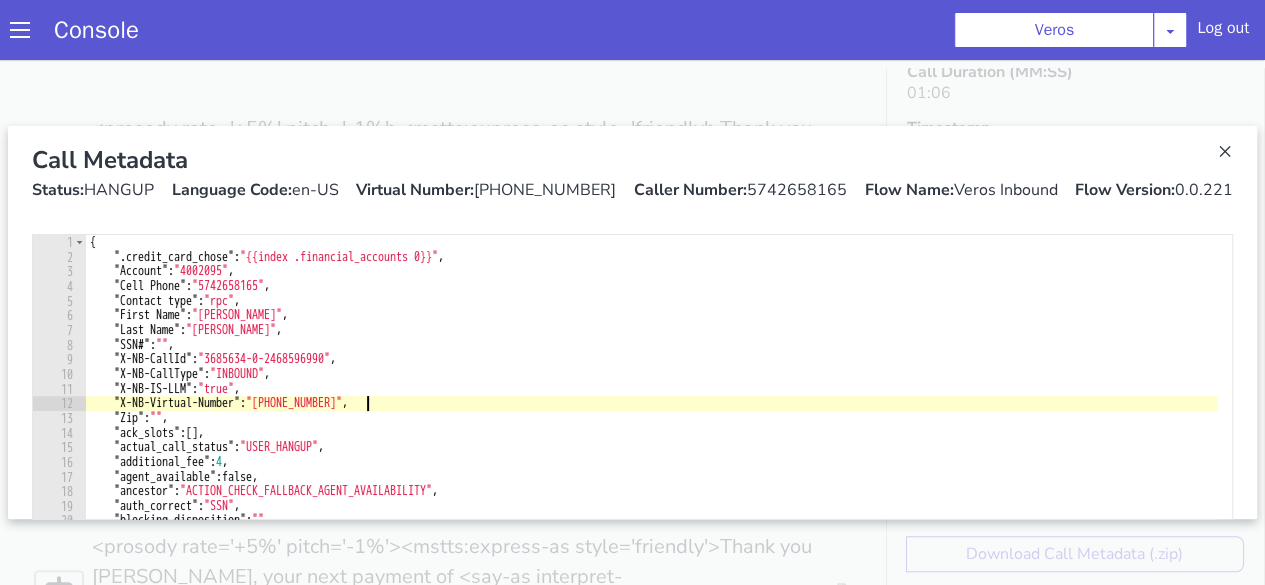 drag, startPoint x: 1966, startPoint y: 1003, endPoint x: 1651, endPoint y: 1021, distance: 315.51385 